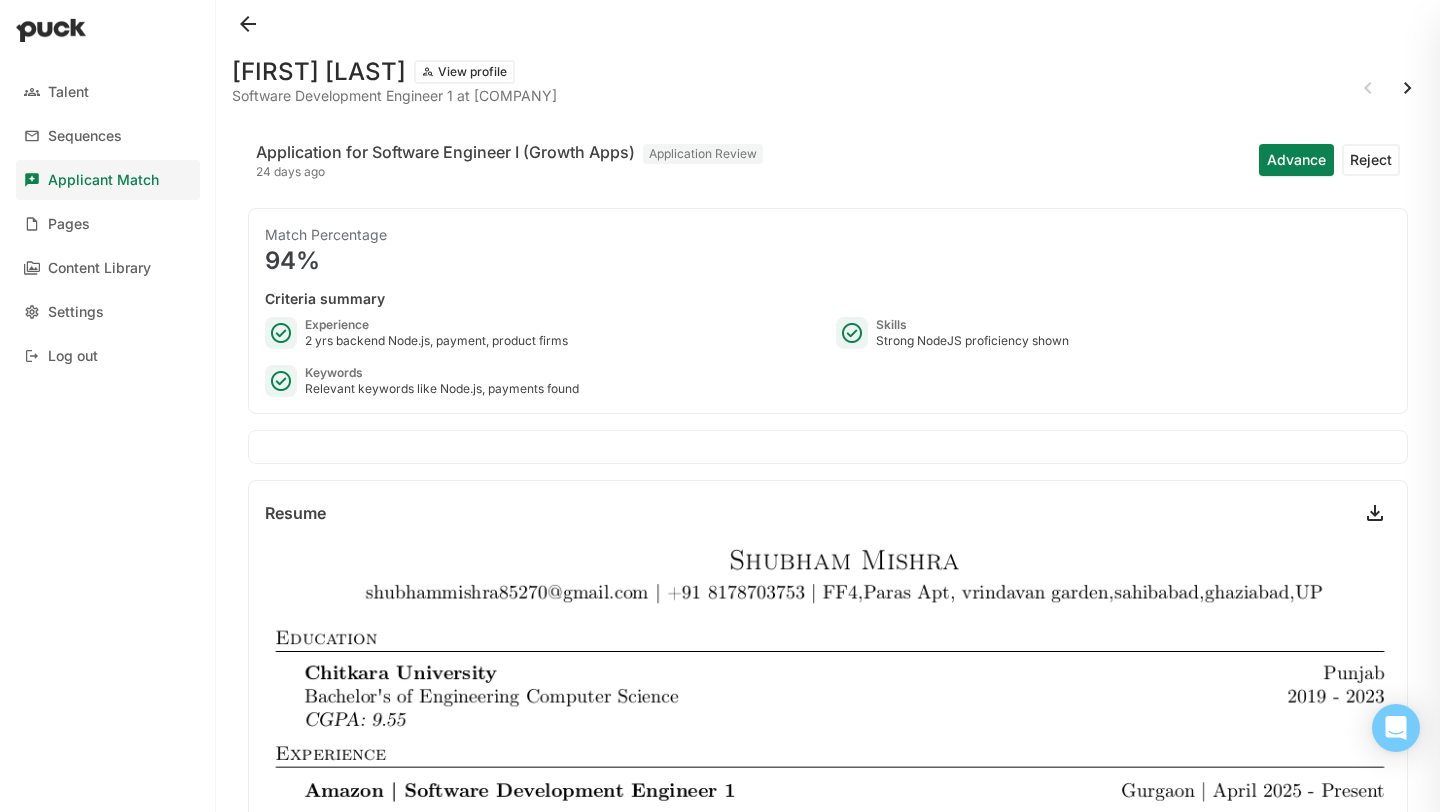 scroll, scrollTop: 0, scrollLeft: 0, axis: both 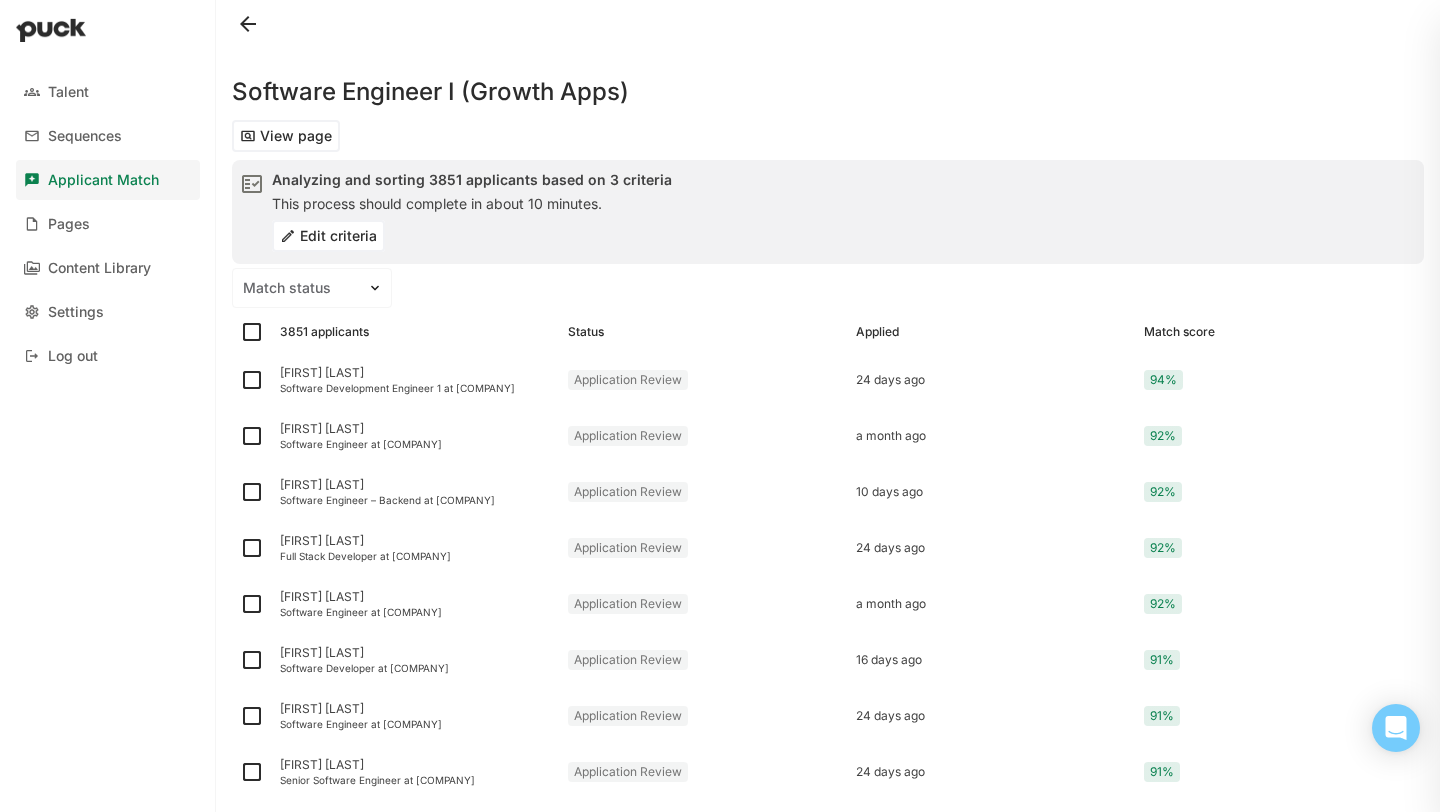 click on "Applicant Match" at bounding box center (103, 180) 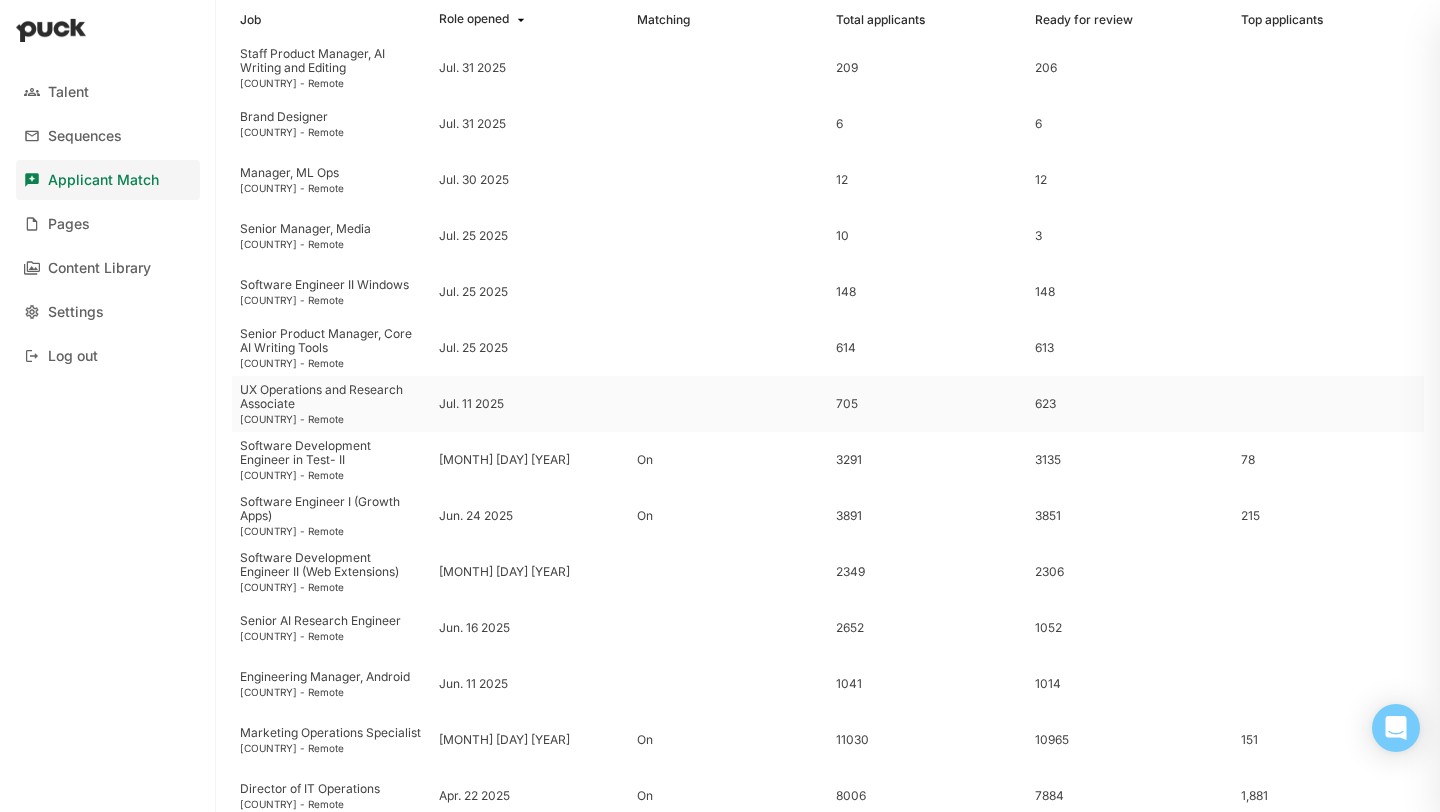 scroll, scrollTop: 172, scrollLeft: 0, axis: vertical 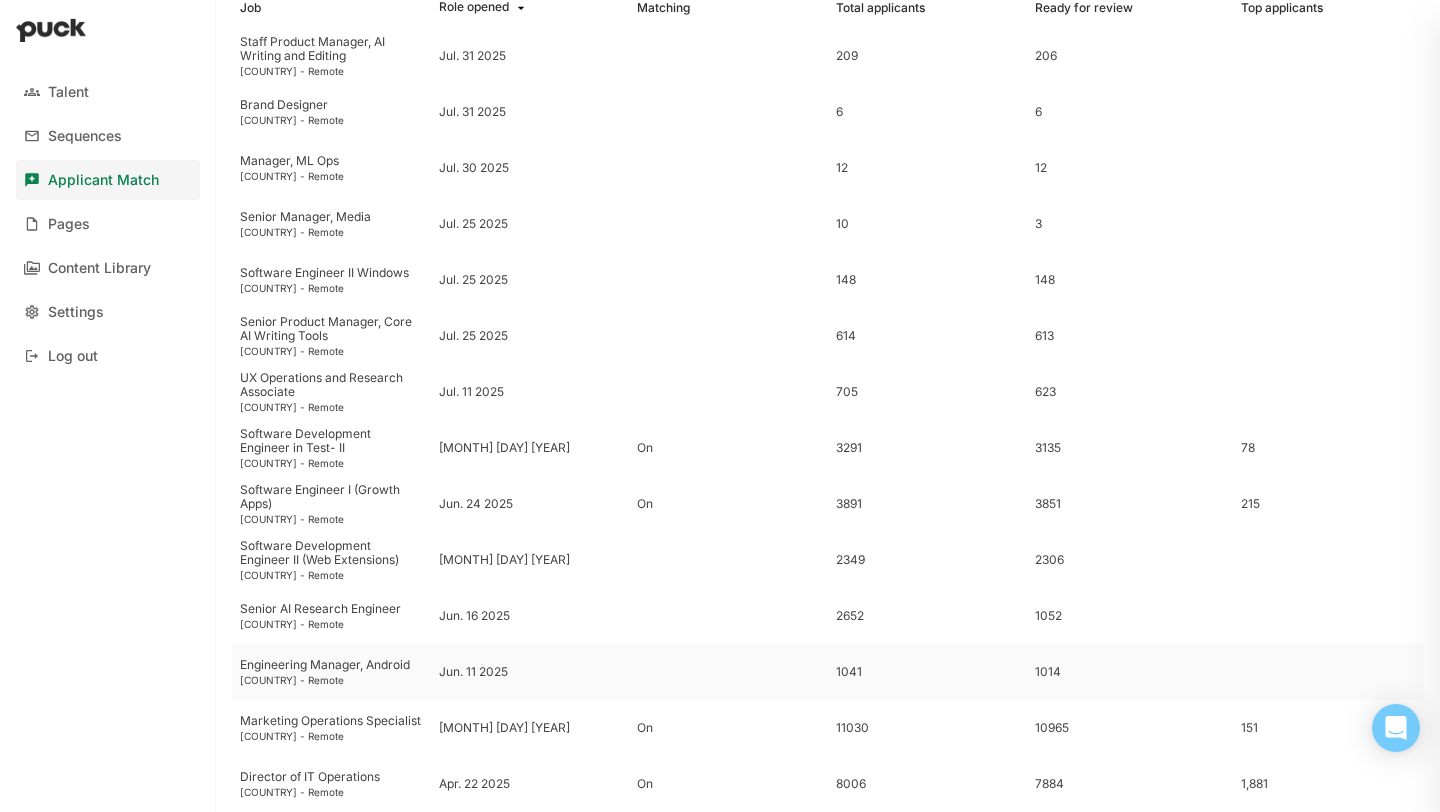click on "[COUNTRY] - Remote" at bounding box center [331, 680] 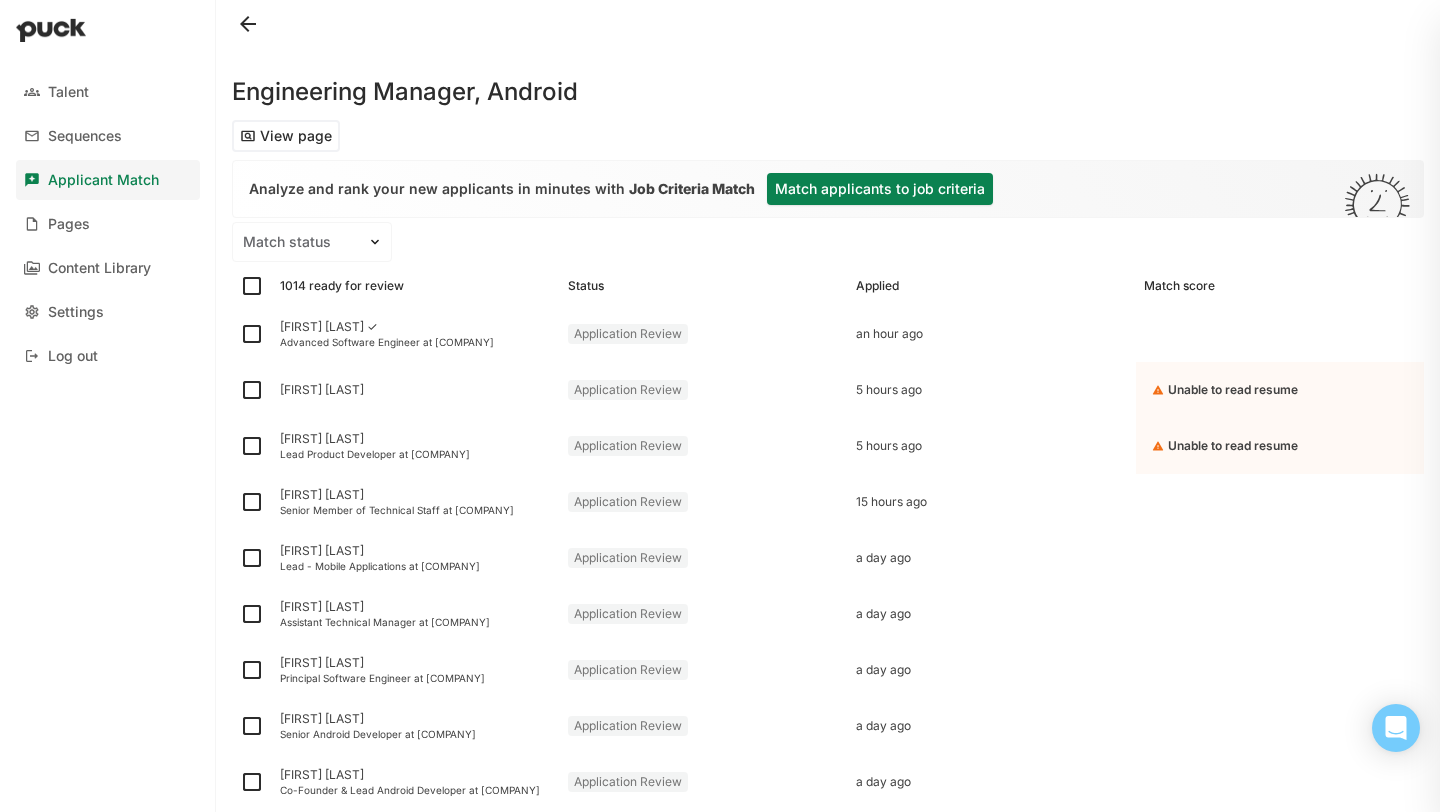 click on "Match applicants to job criteria" at bounding box center [880, 189] 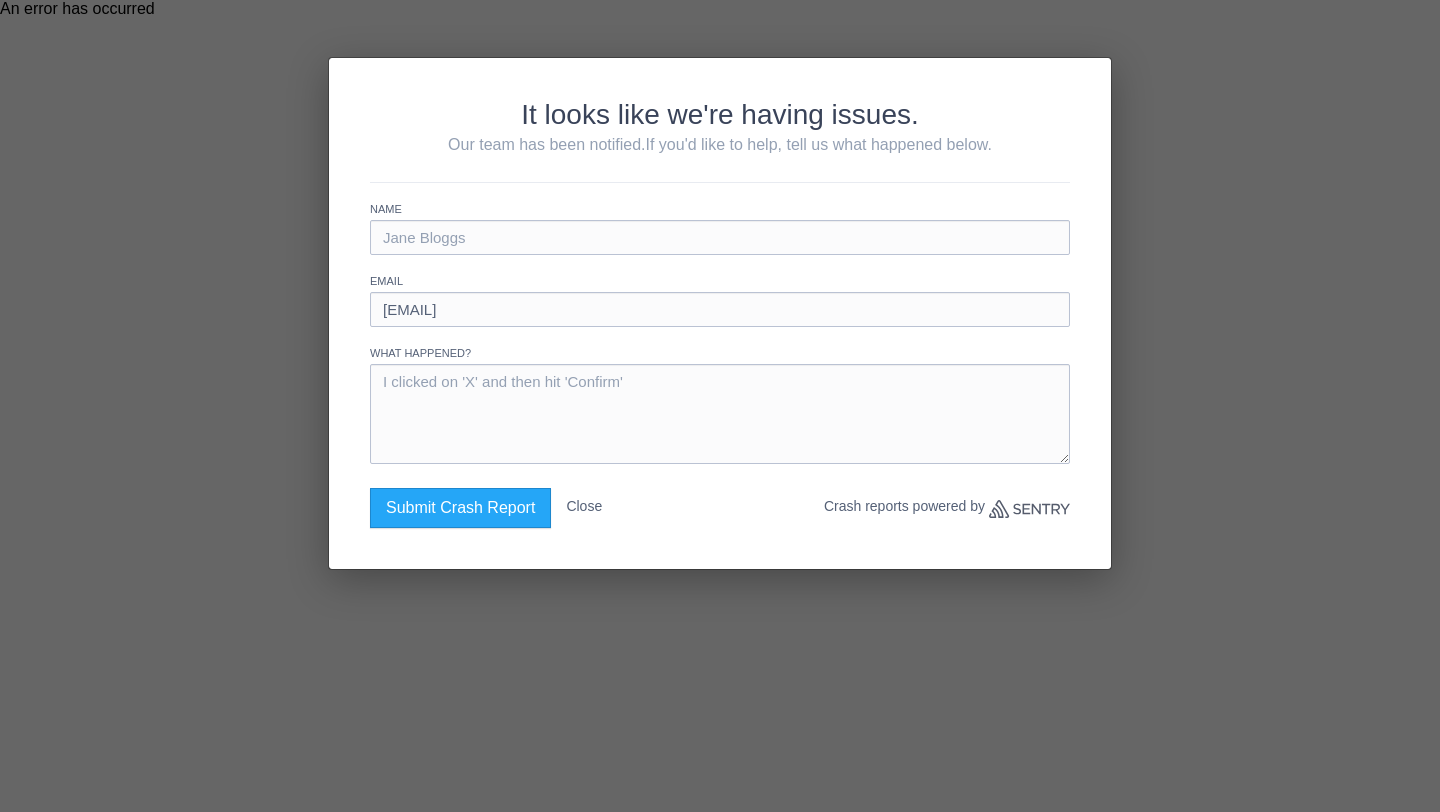 click on "Close" at bounding box center (584, 506) 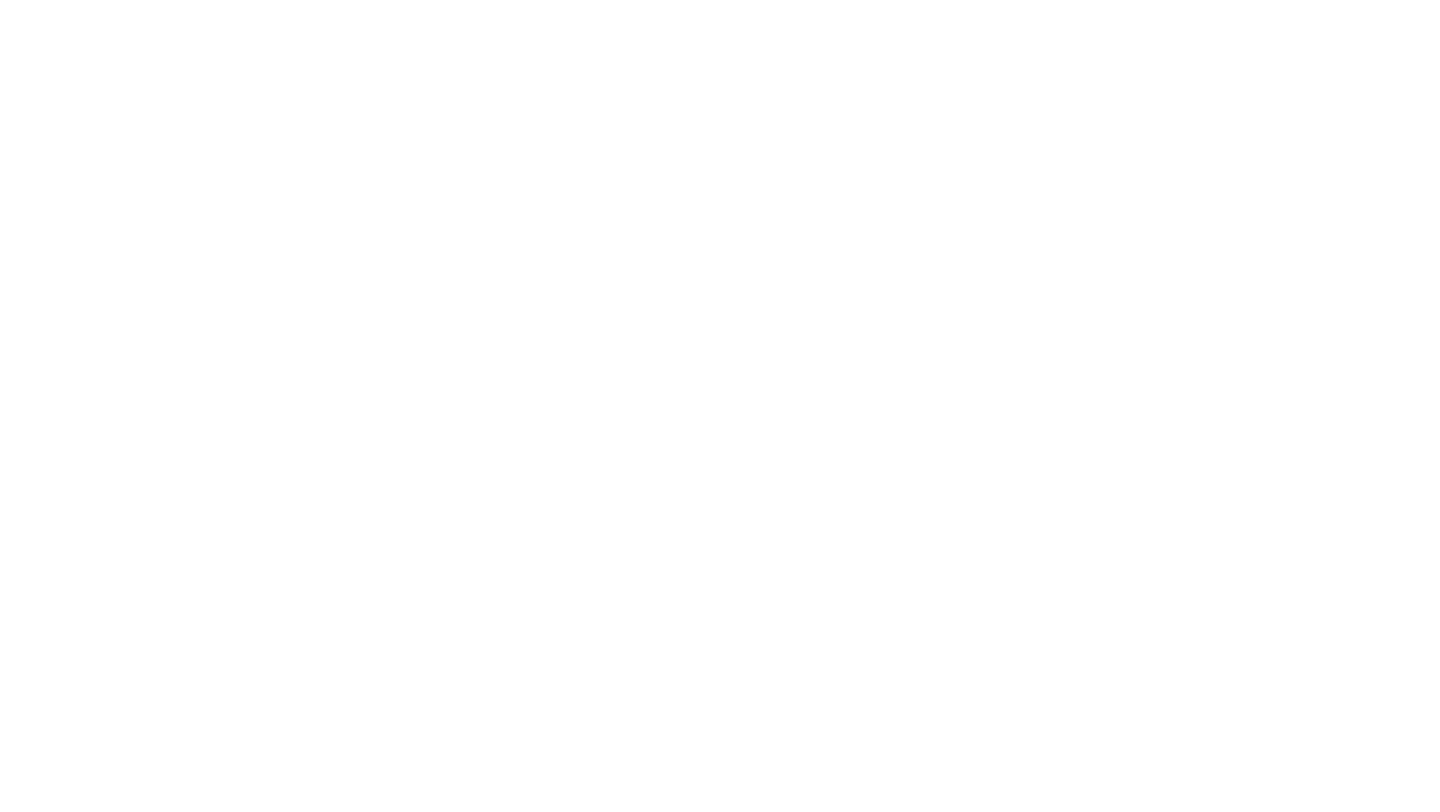 scroll, scrollTop: 0, scrollLeft: 0, axis: both 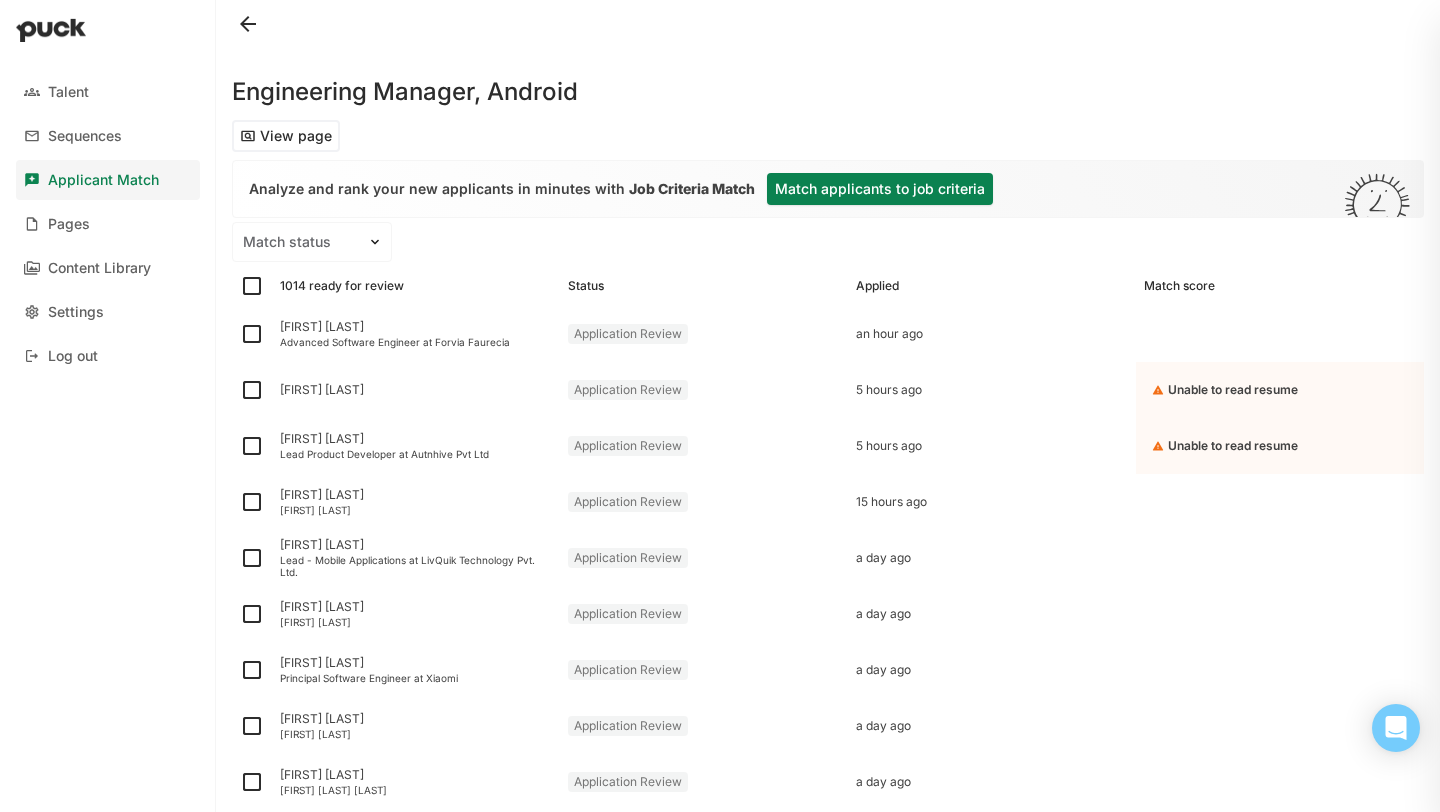 click on "Match applicants to job criteria" at bounding box center (880, 189) 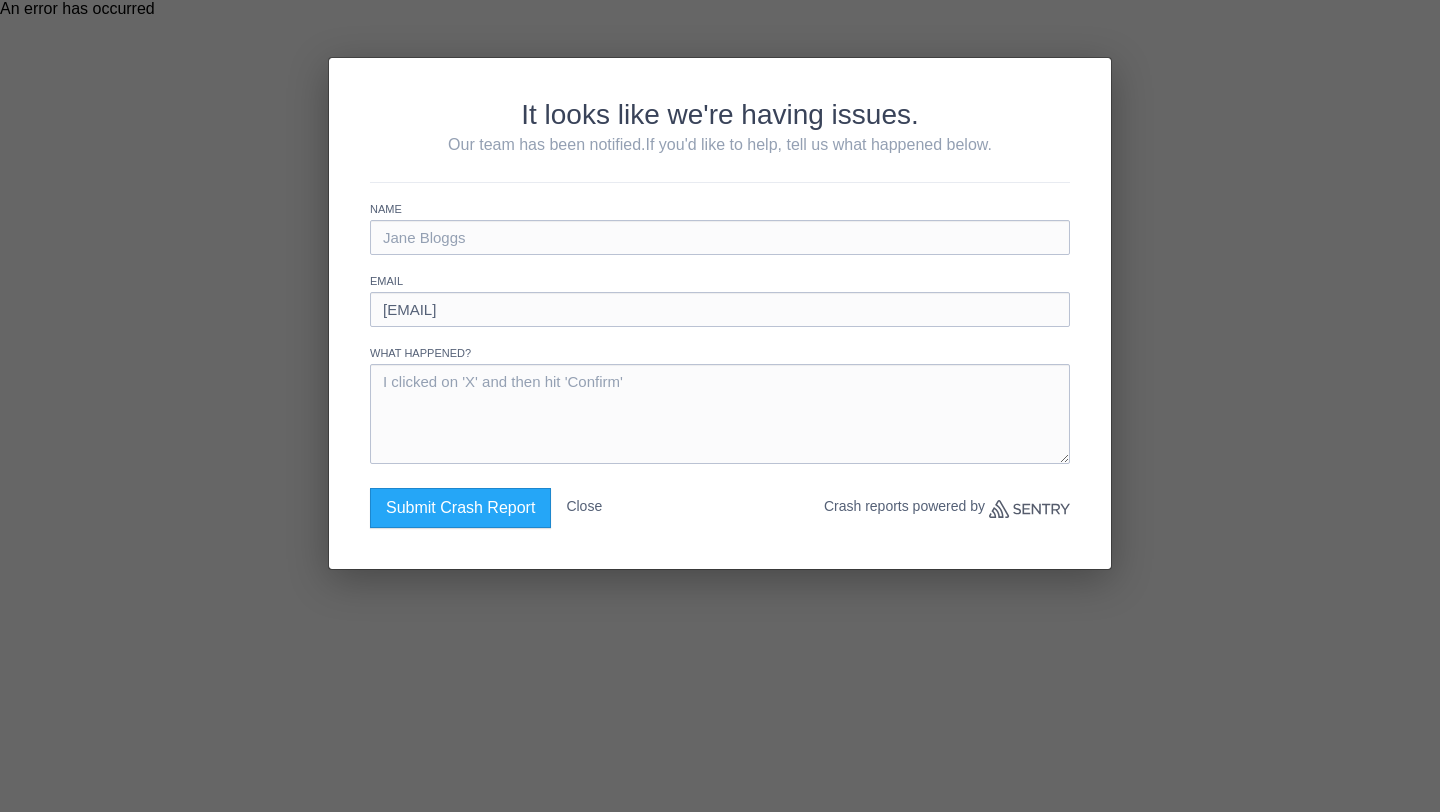 click on "Close" at bounding box center (584, 506) 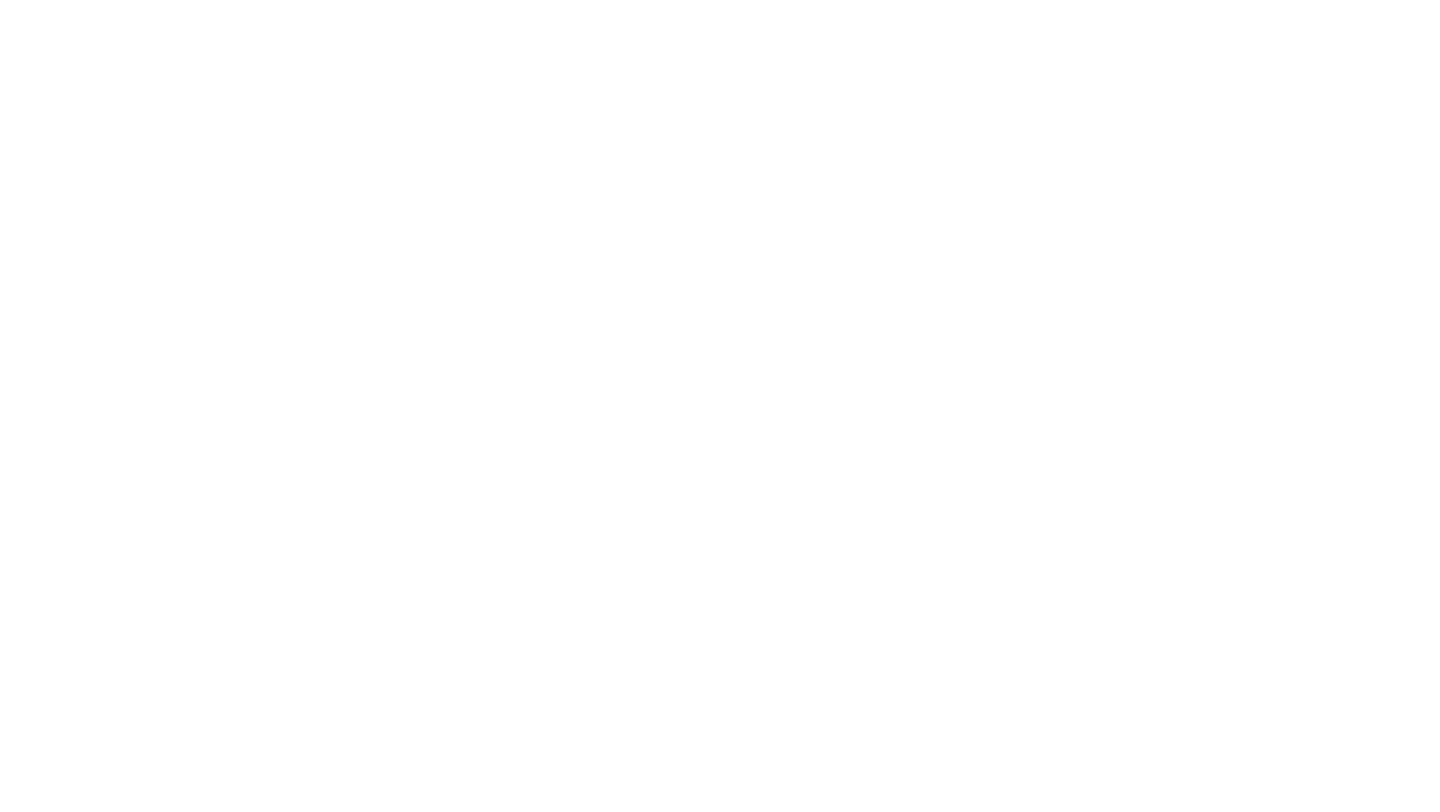 scroll, scrollTop: 0, scrollLeft: 0, axis: both 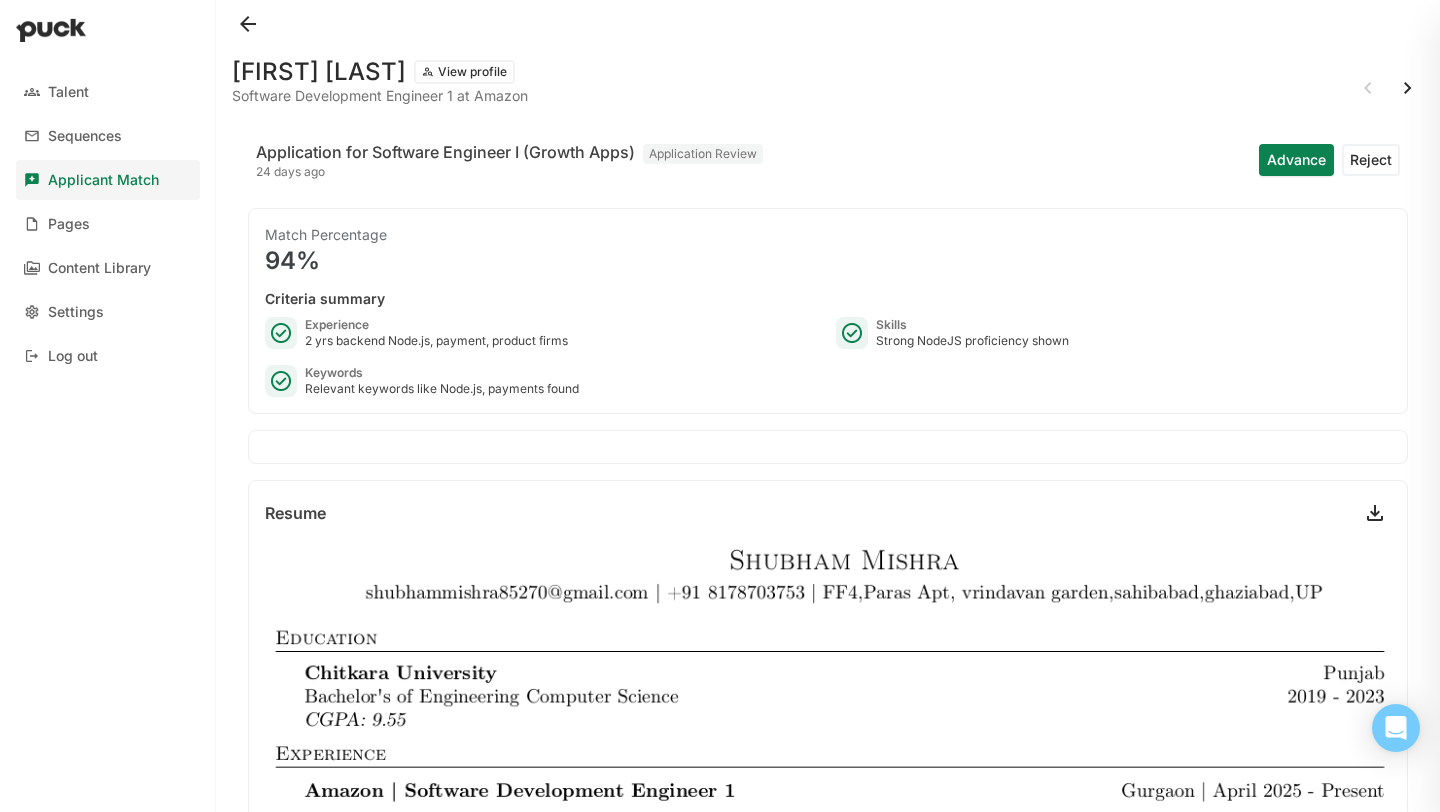 click at bounding box center (248, 24) 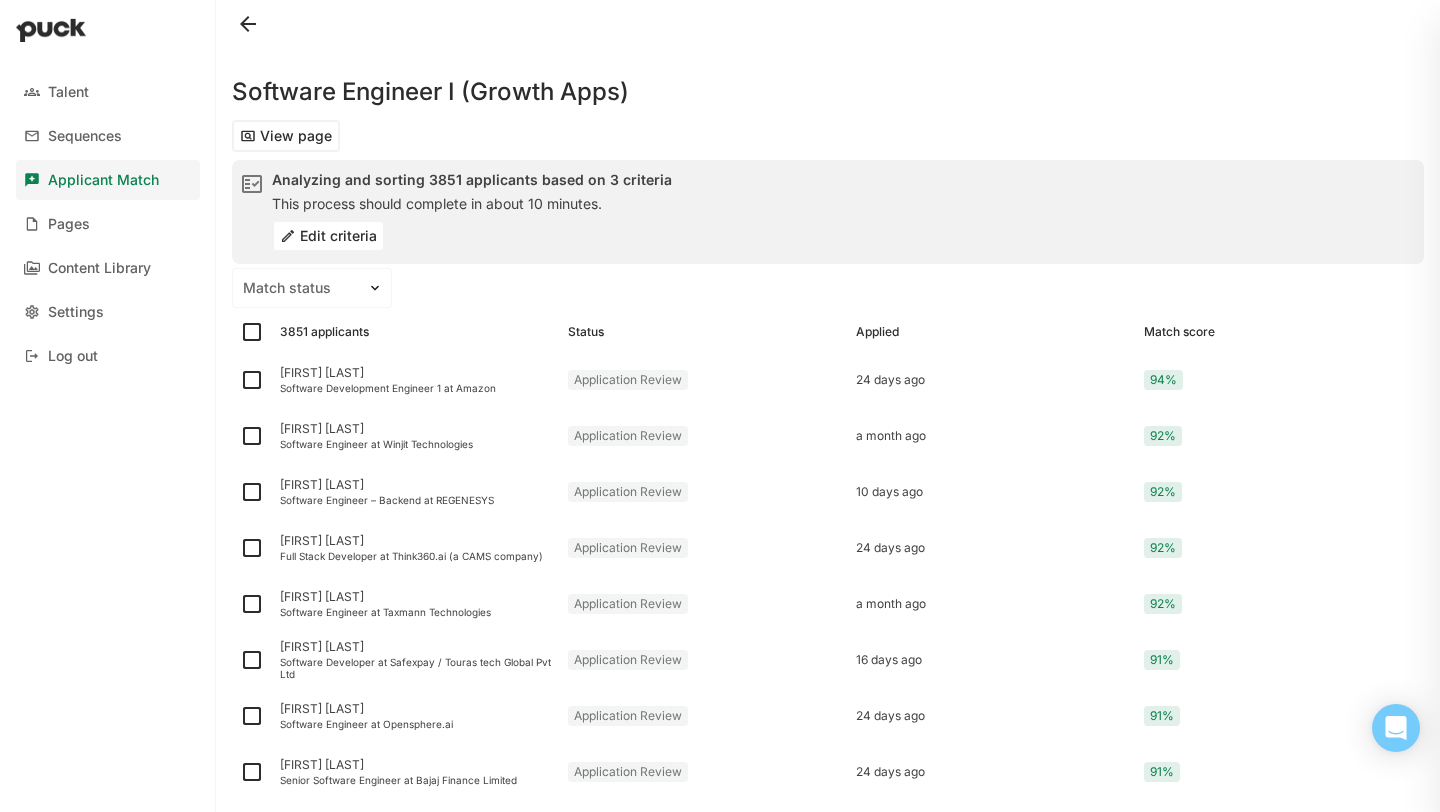 click at bounding box center (248, 24) 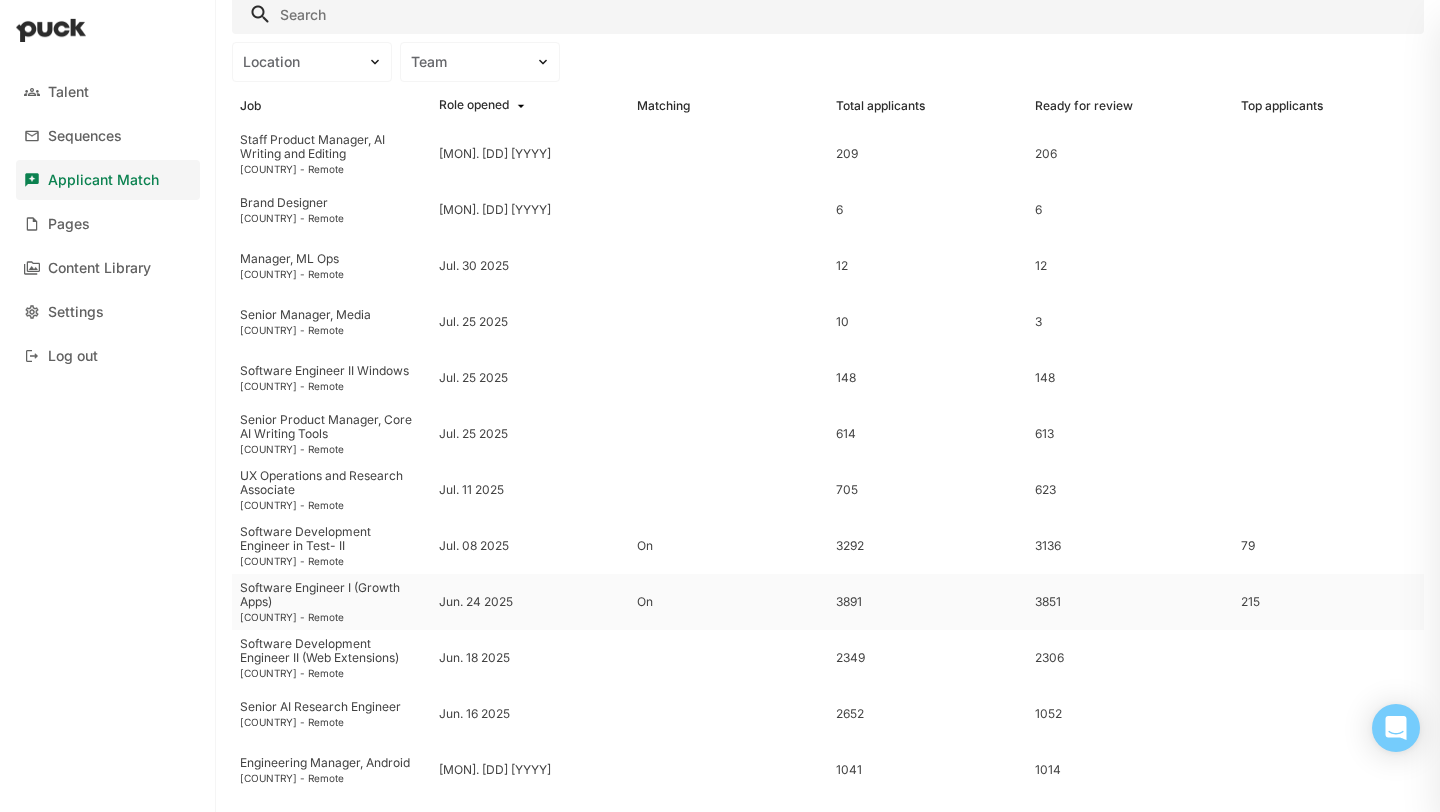 scroll, scrollTop: 172, scrollLeft: 0, axis: vertical 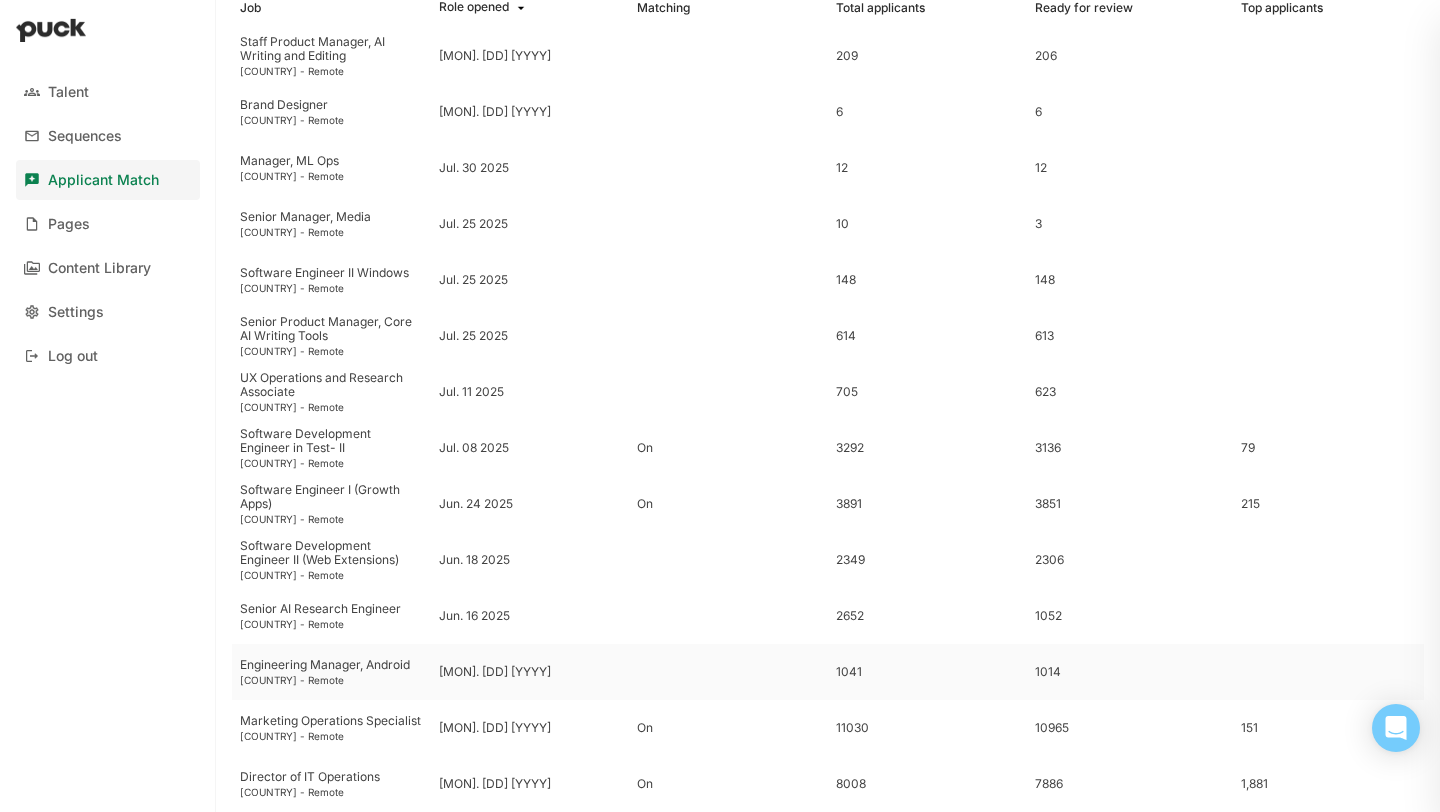click on "[COUNTRY] - Remote" at bounding box center [331, 680] 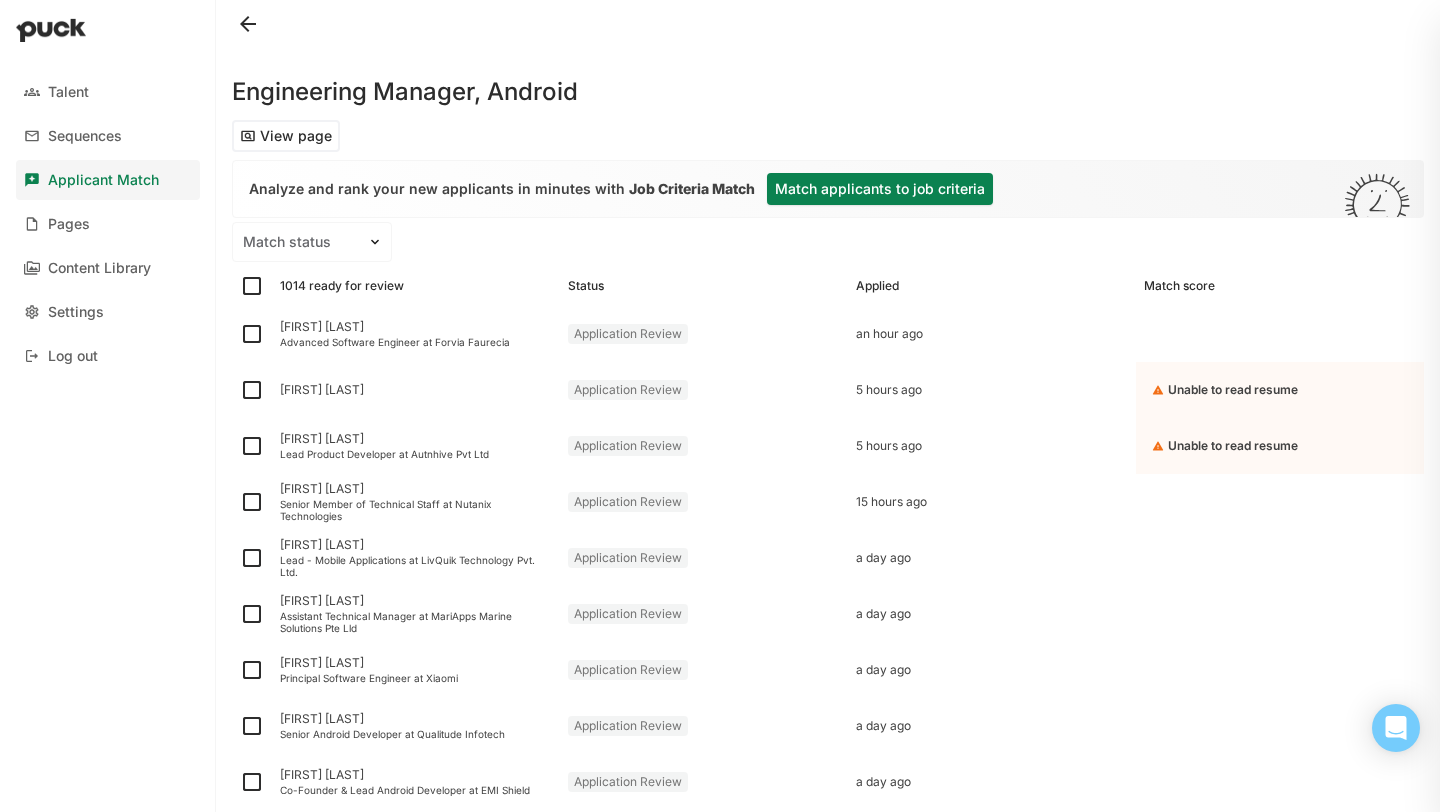 click on "Match applicants to job criteria" at bounding box center (880, 189) 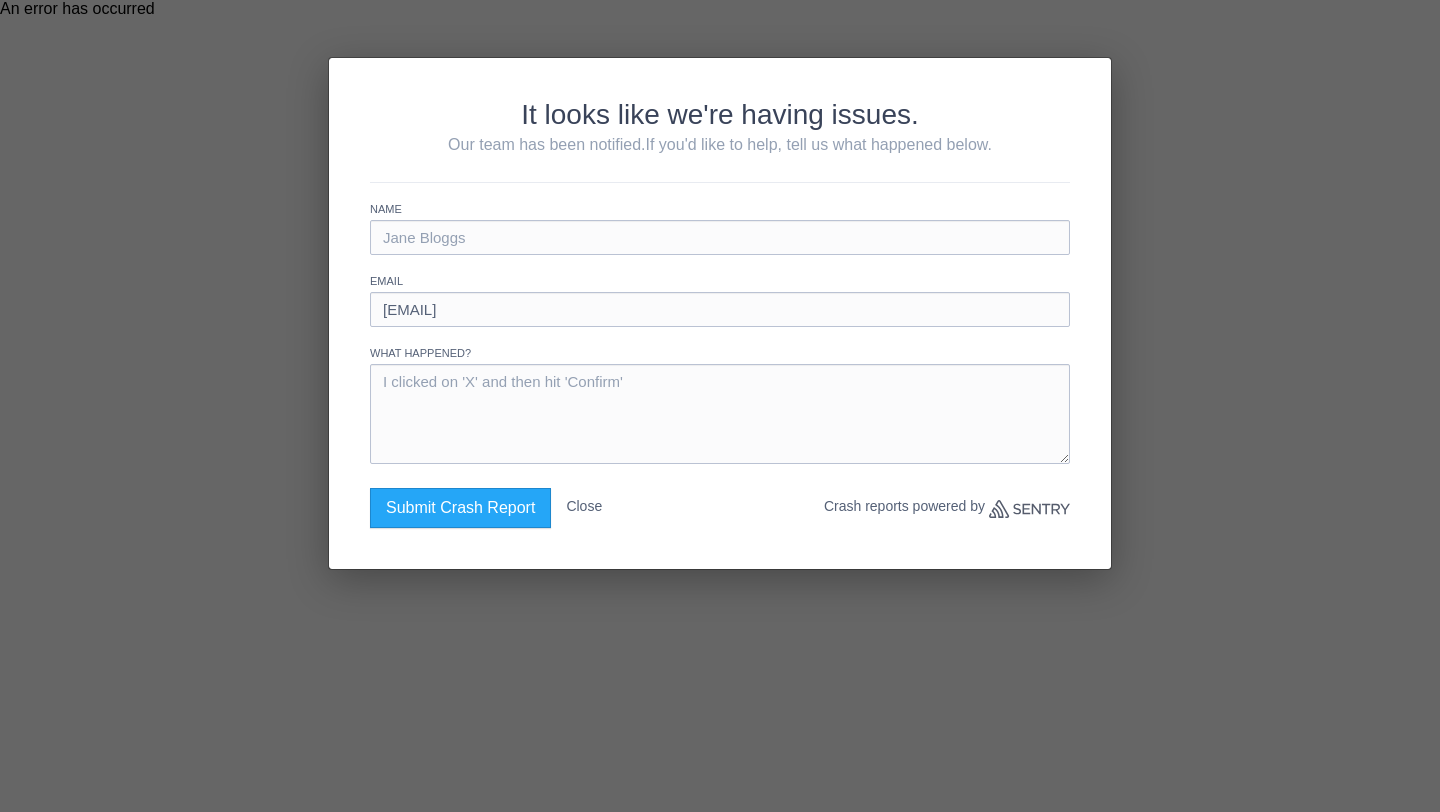 click on "Close" at bounding box center [584, 506] 